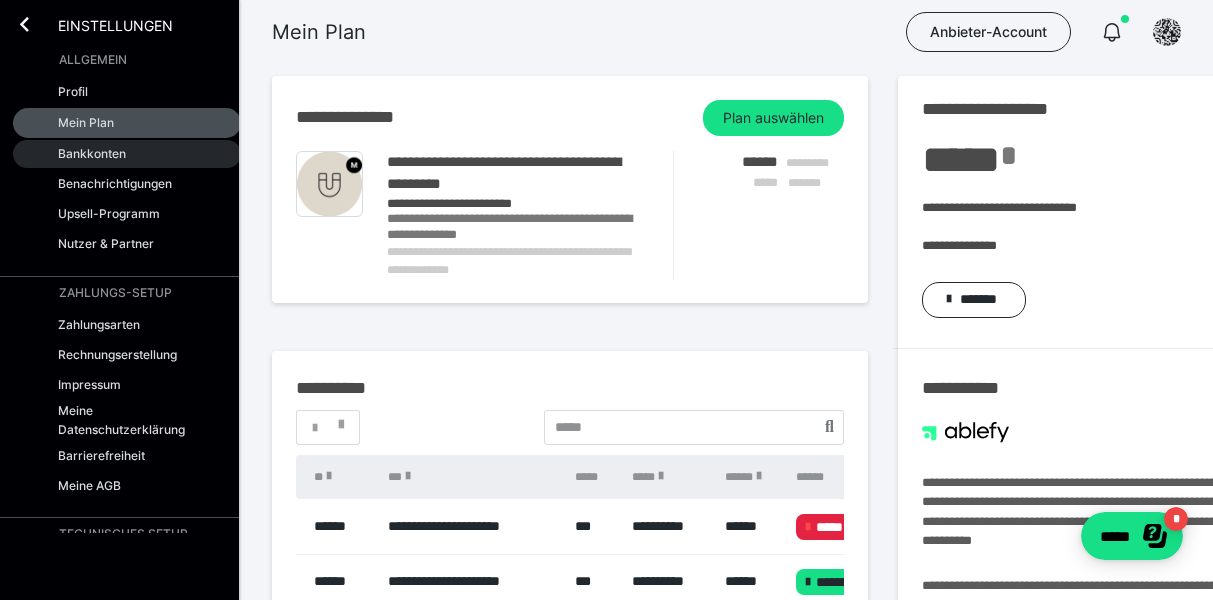 scroll, scrollTop: 0, scrollLeft: 0, axis: both 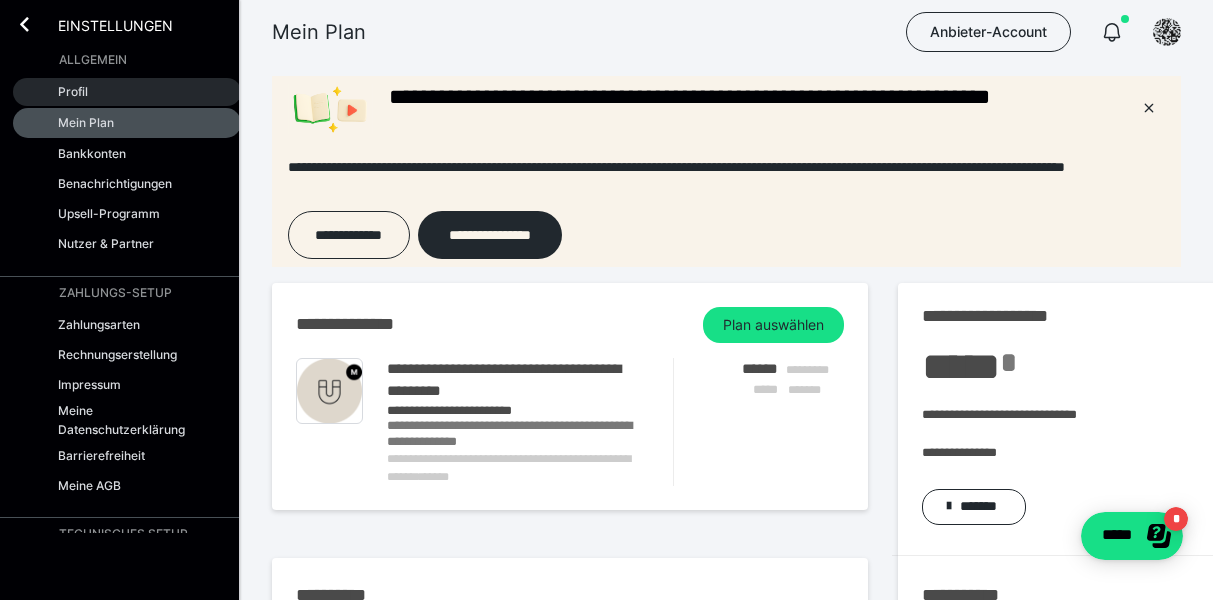 click on "Profil" at bounding box center (73, 91) 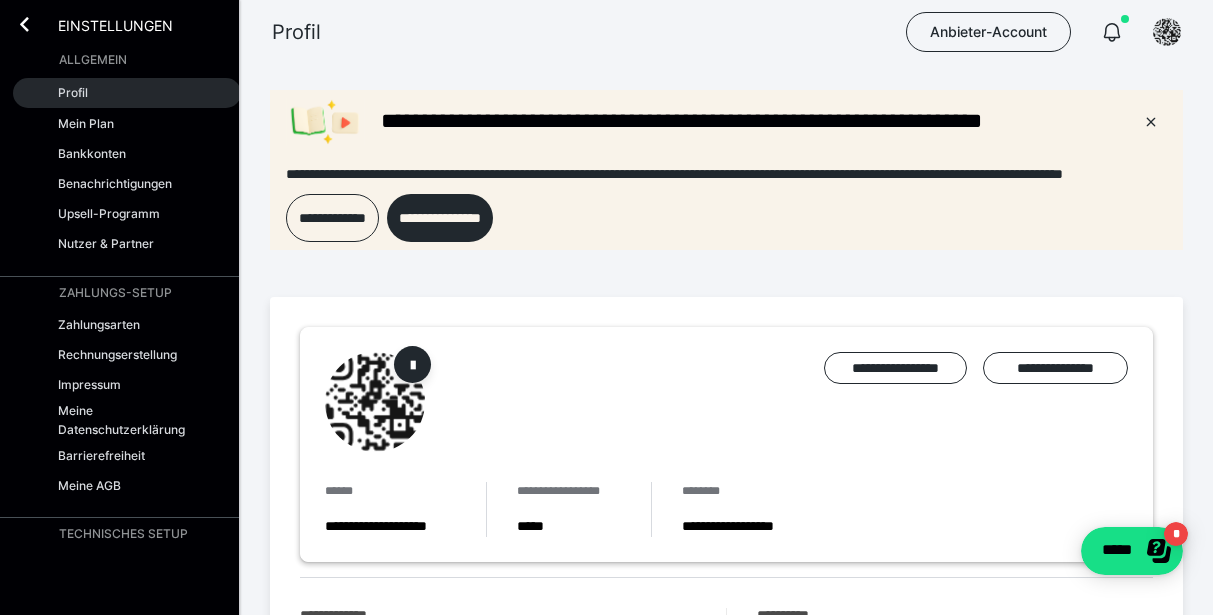 scroll, scrollTop: 0, scrollLeft: 0, axis: both 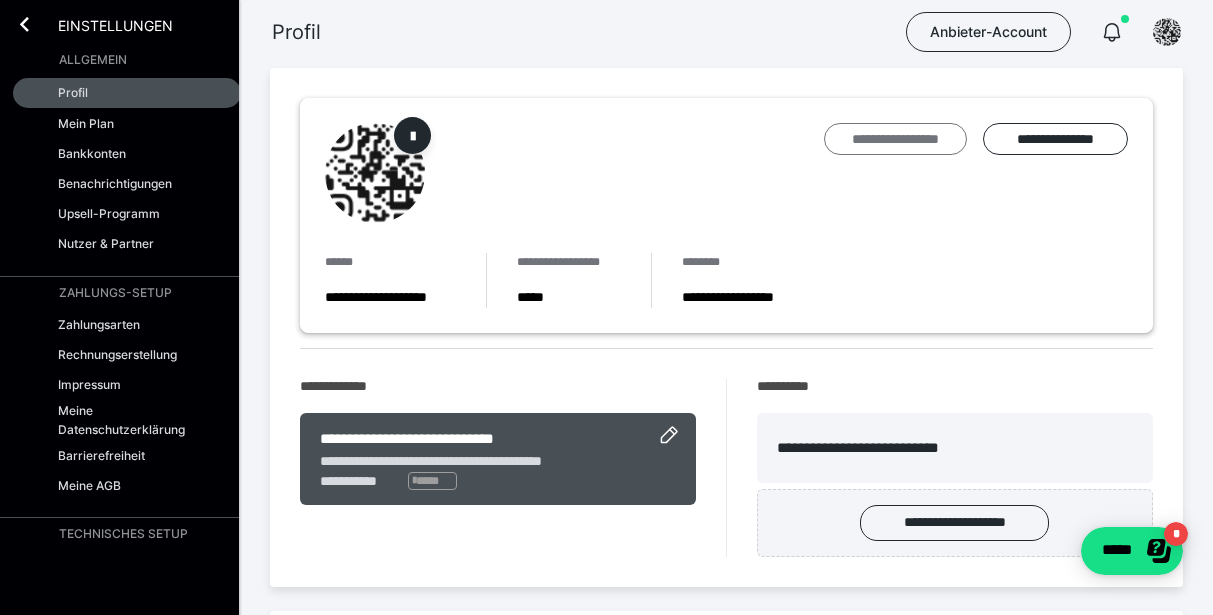 click on "**********" at bounding box center [895, 139] 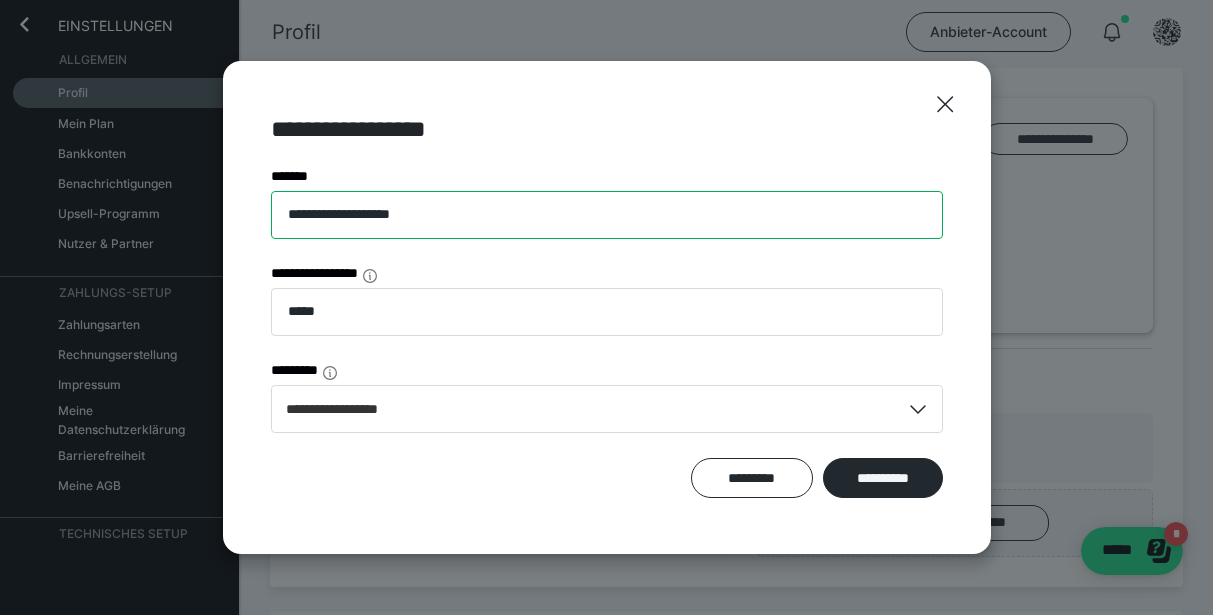 drag, startPoint x: 479, startPoint y: 216, endPoint x: 223, endPoint y: 218, distance: 256.0078 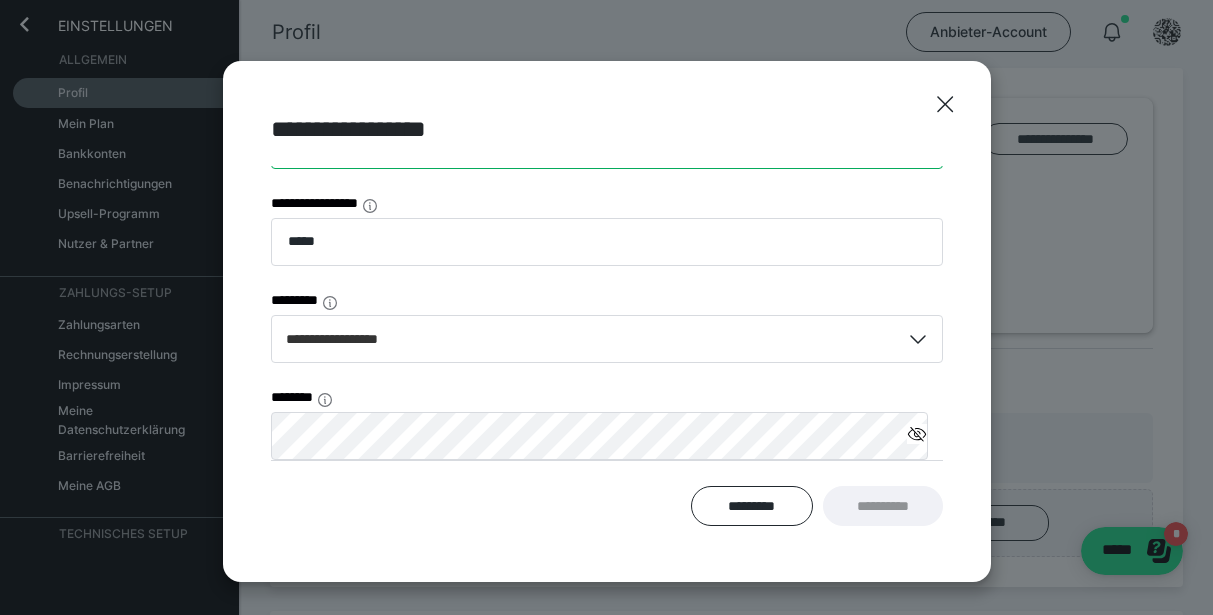 scroll, scrollTop: 70, scrollLeft: 0, axis: vertical 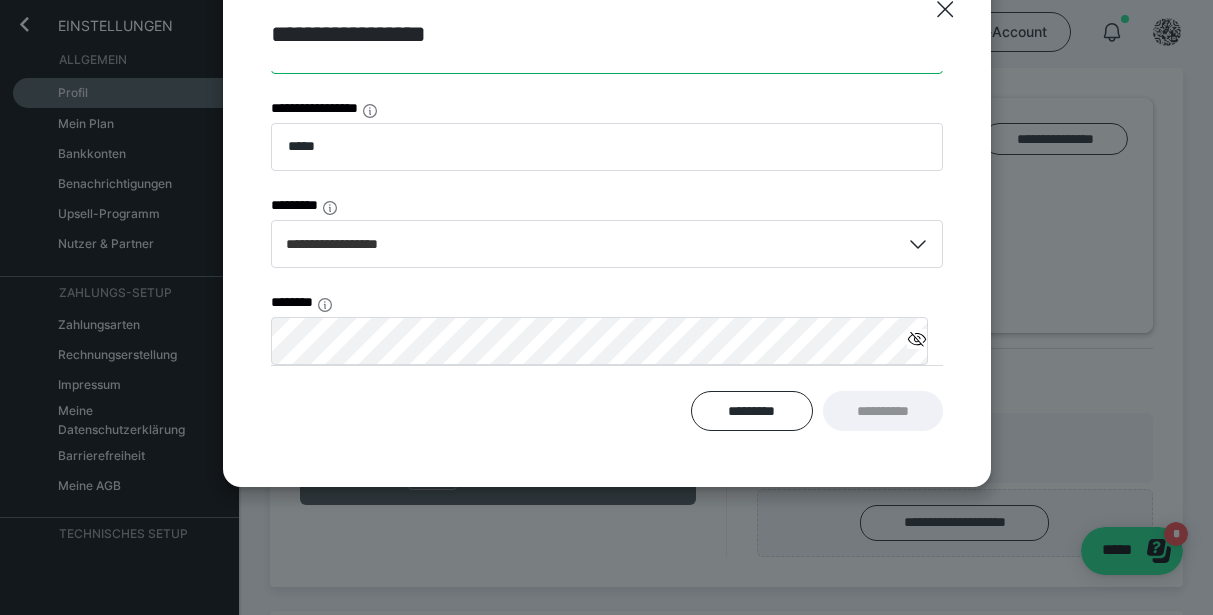 type on "**********" 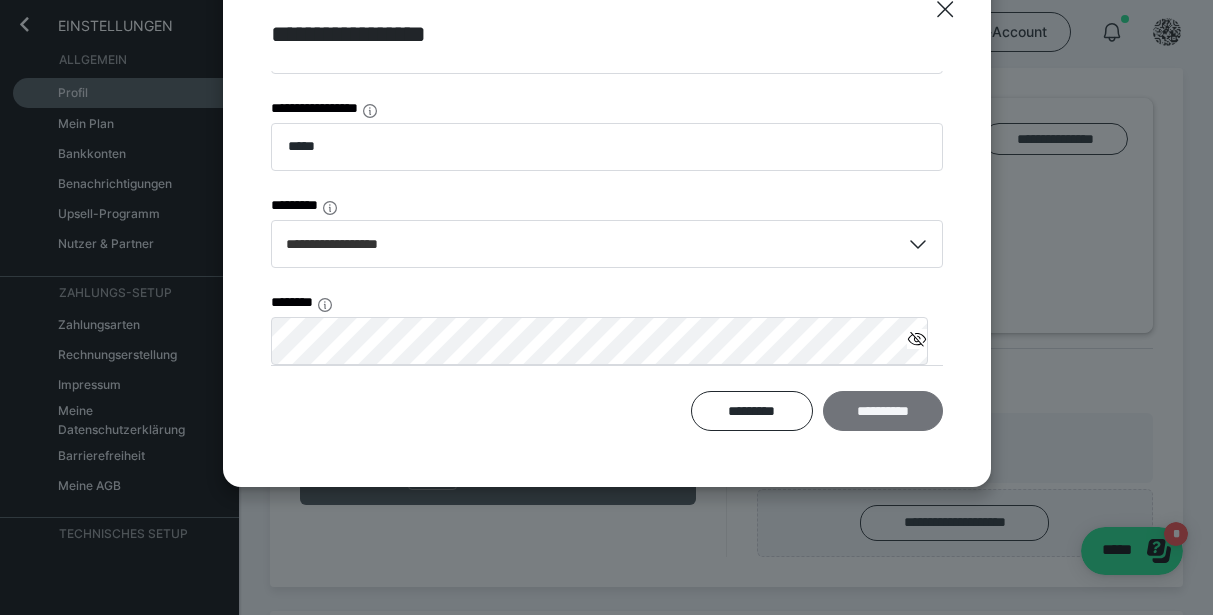 click on "**********" at bounding box center [883, 411] 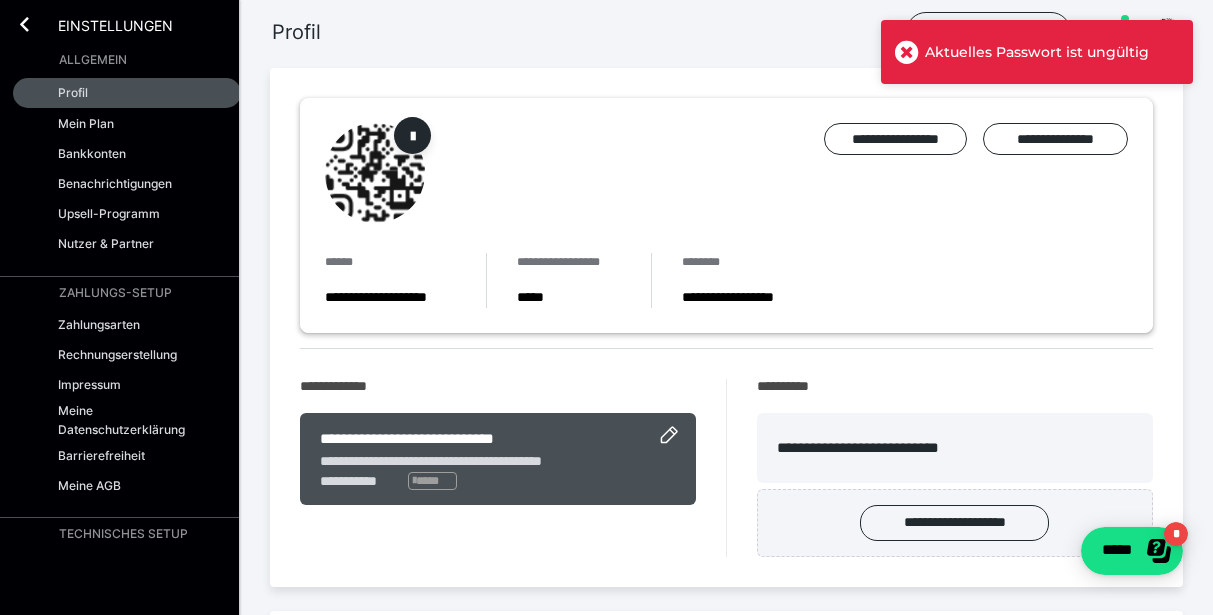 click at bounding box center [907, 52] 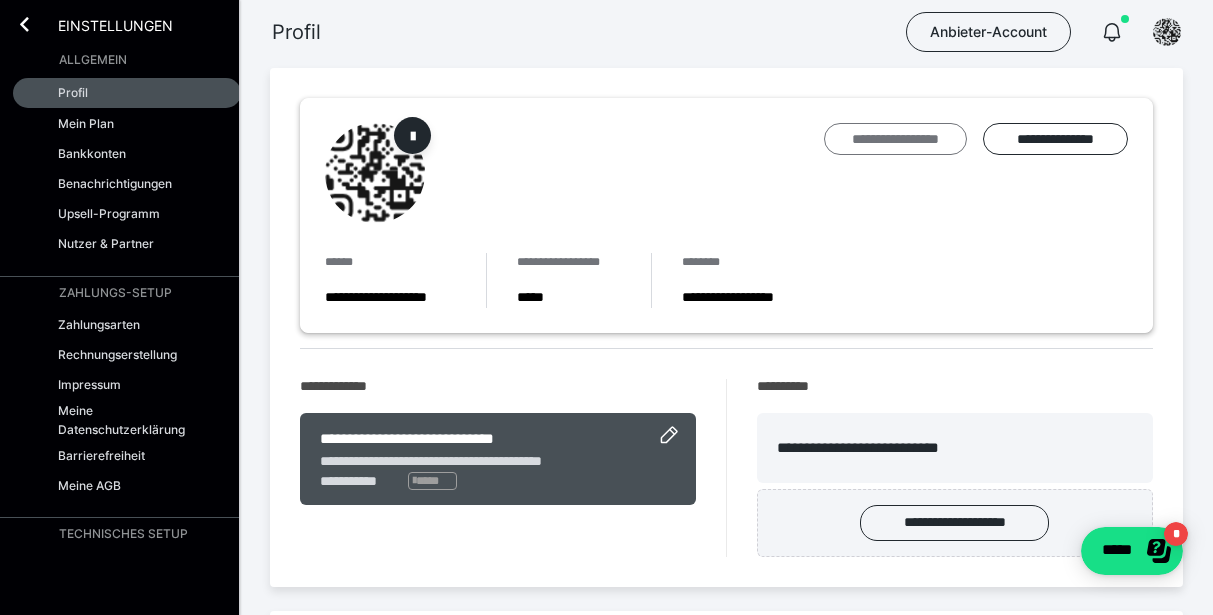click on "**********" at bounding box center [895, 139] 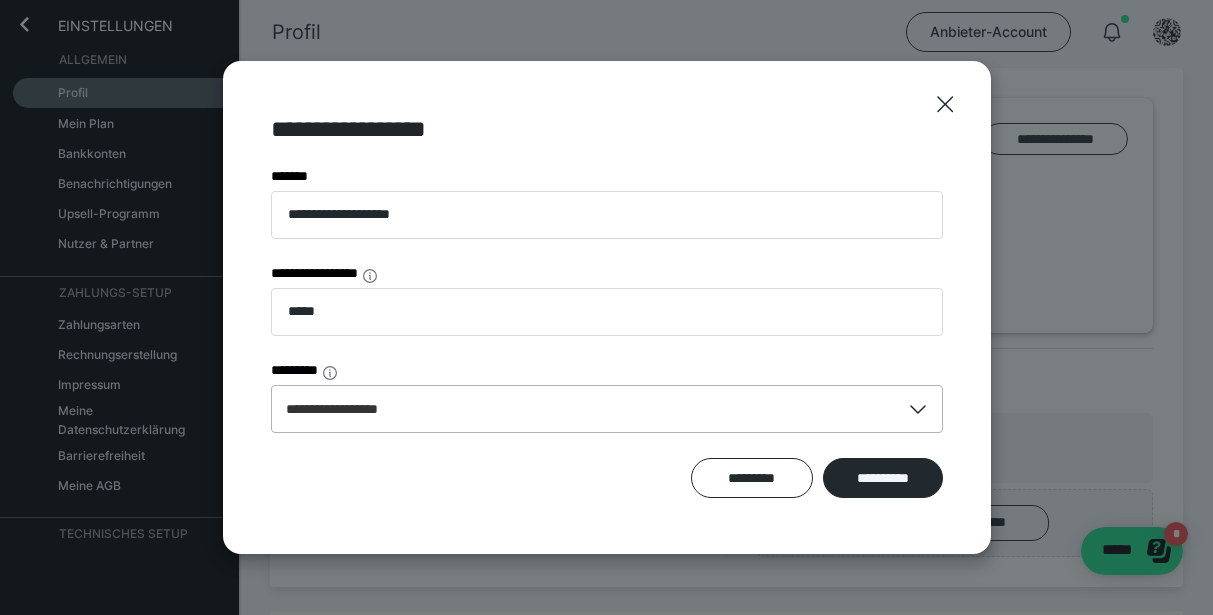 scroll, scrollTop: 120, scrollLeft: 0, axis: vertical 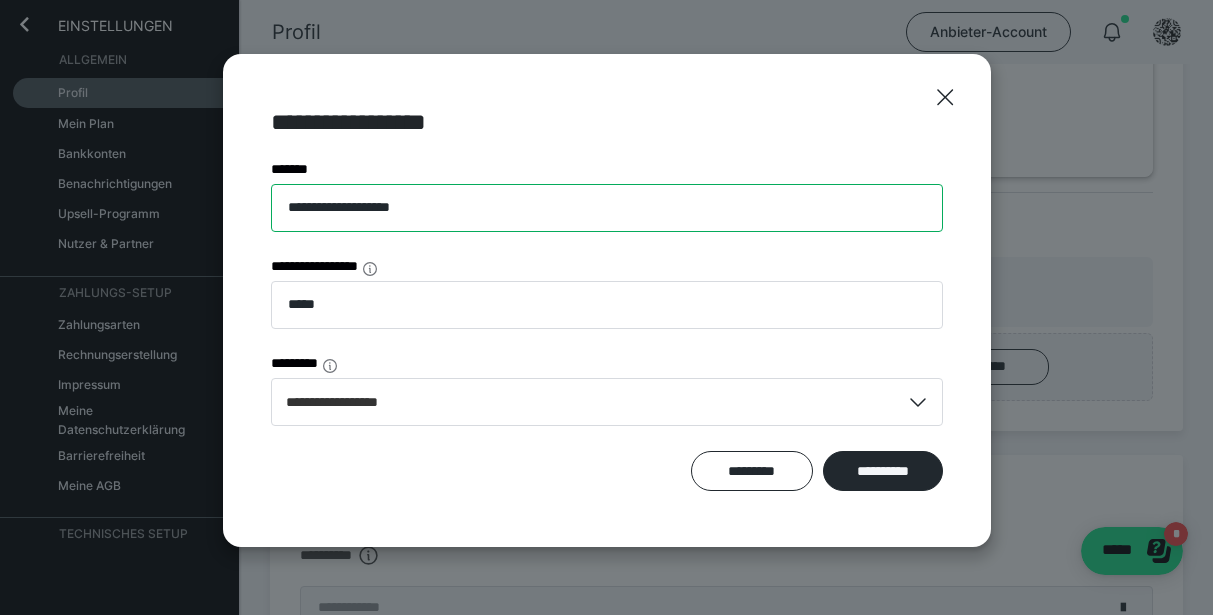 drag, startPoint x: 485, startPoint y: 204, endPoint x: 196, endPoint y: 203, distance: 289.00174 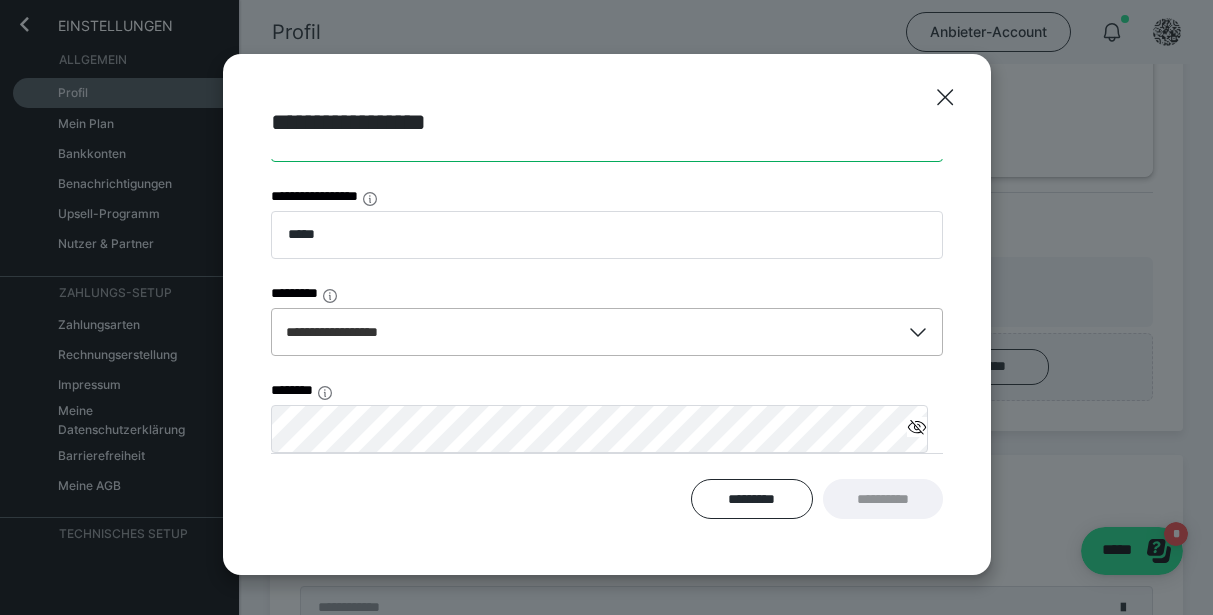scroll, scrollTop: 70, scrollLeft: 0, axis: vertical 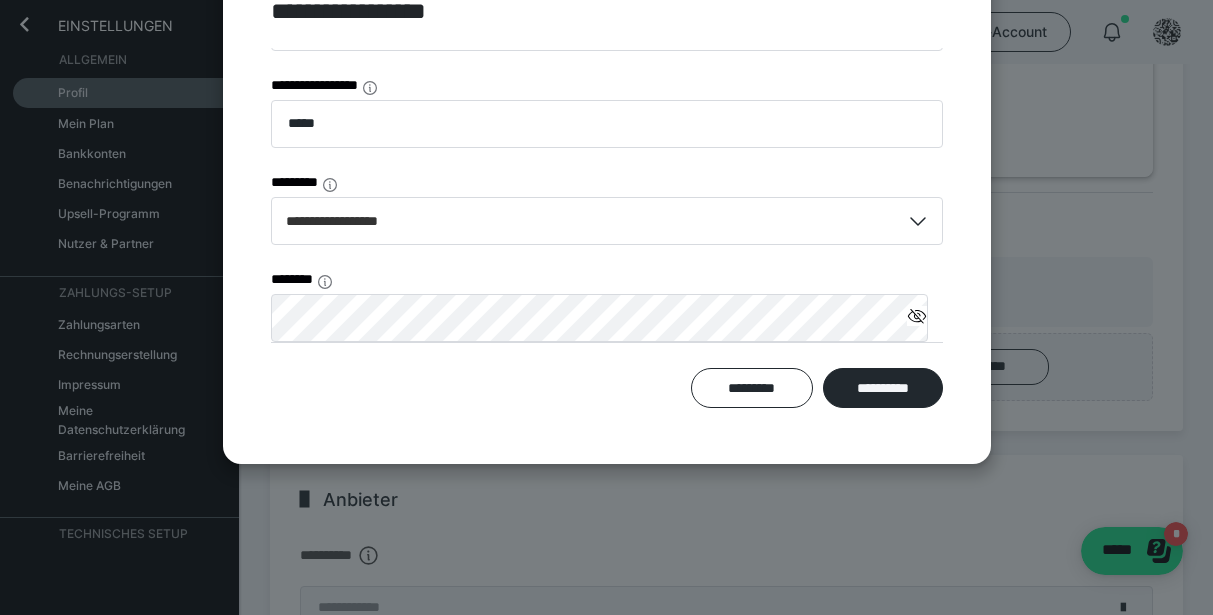click 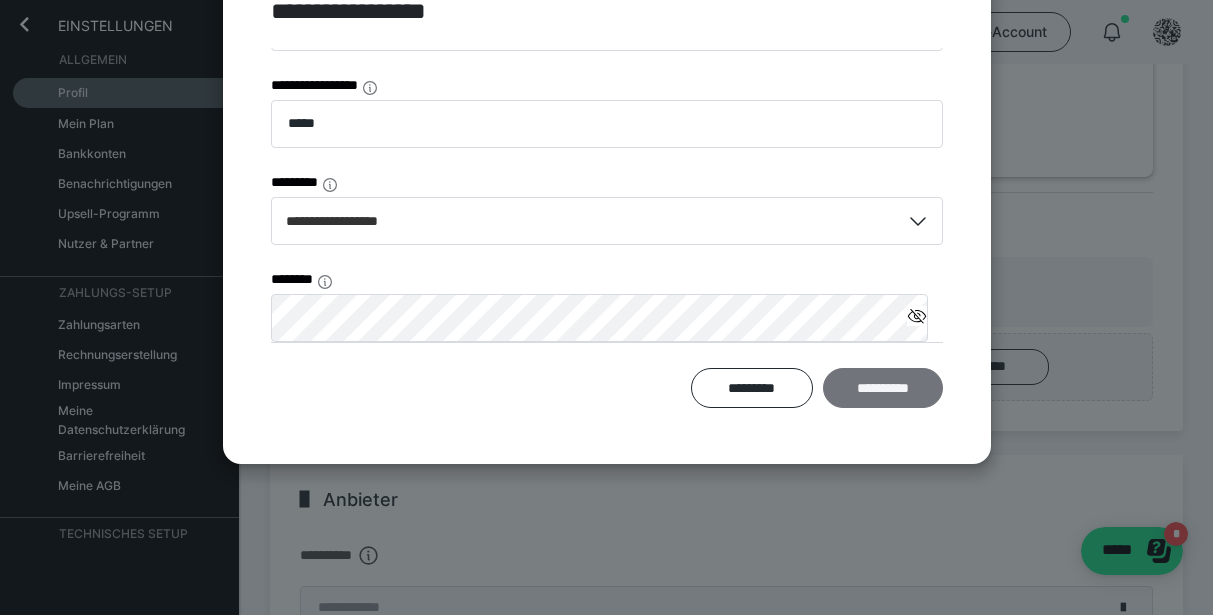 click on "**********" at bounding box center (883, 388) 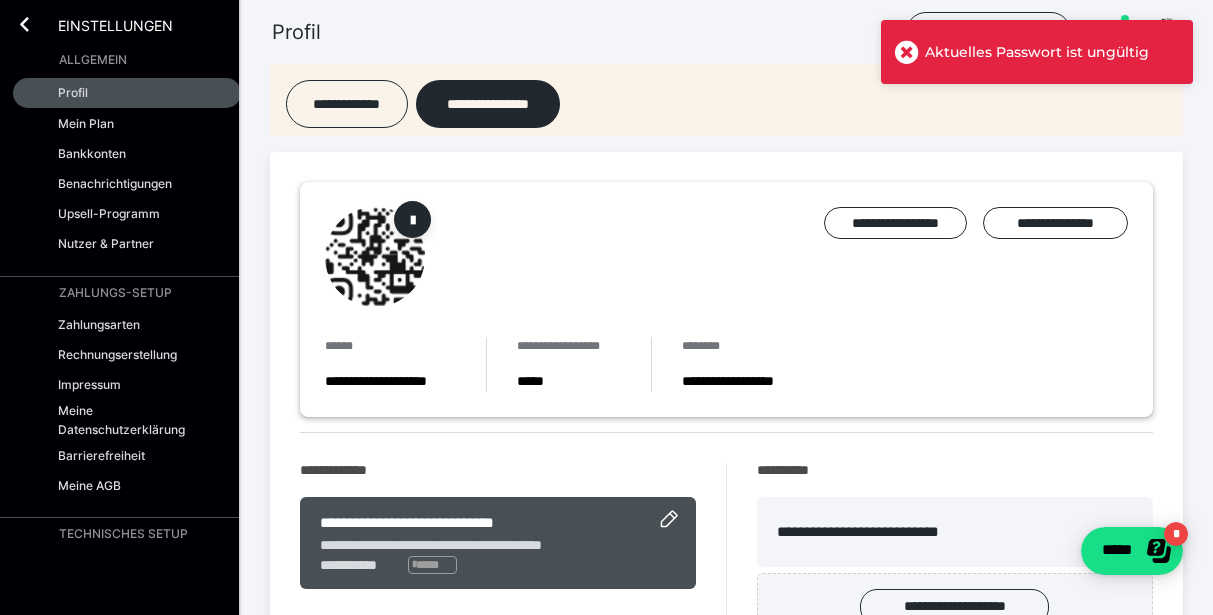 scroll, scrollTop: 144, scrollLeft: 0, axis: vertical 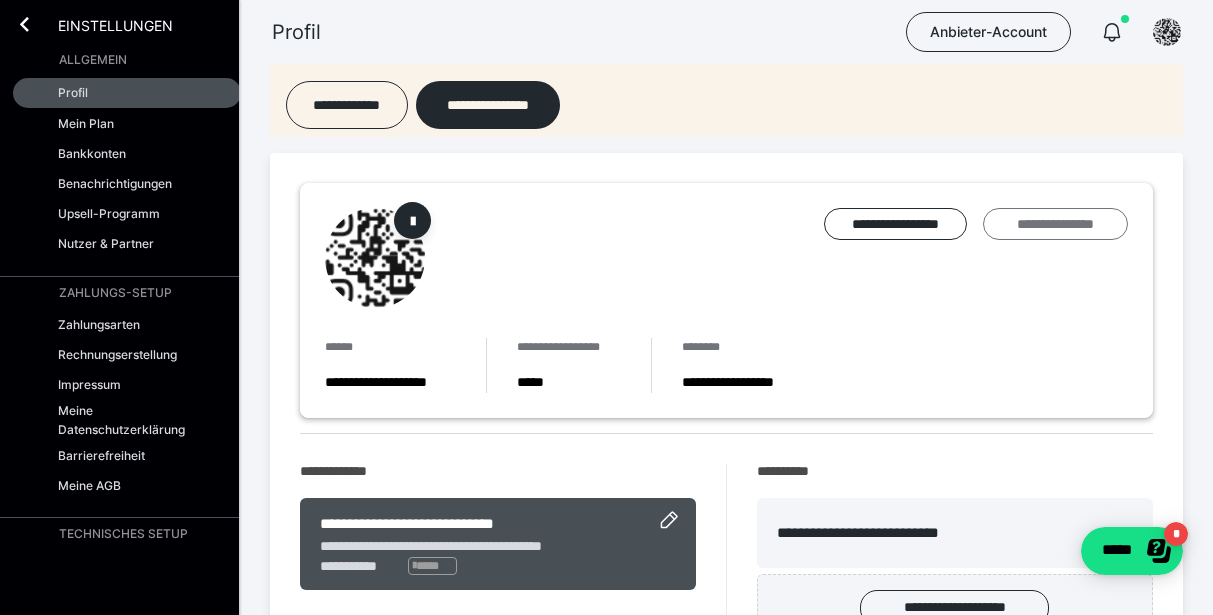 click on "**********" at bounding box center [1055, 224] 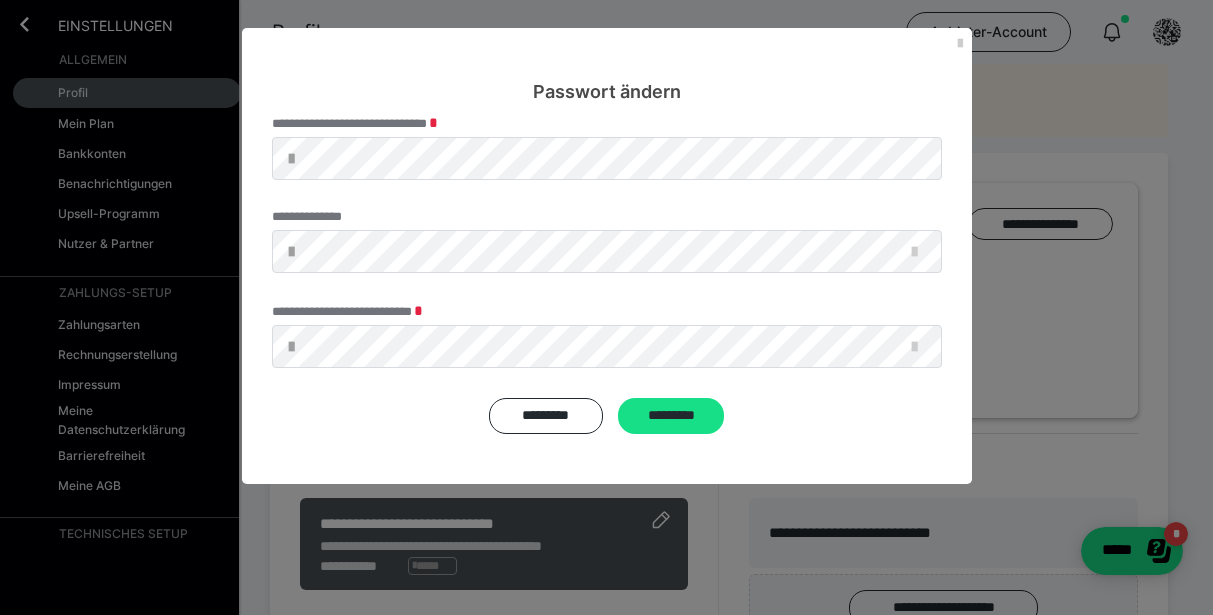 click at bounding box center [942, 158] 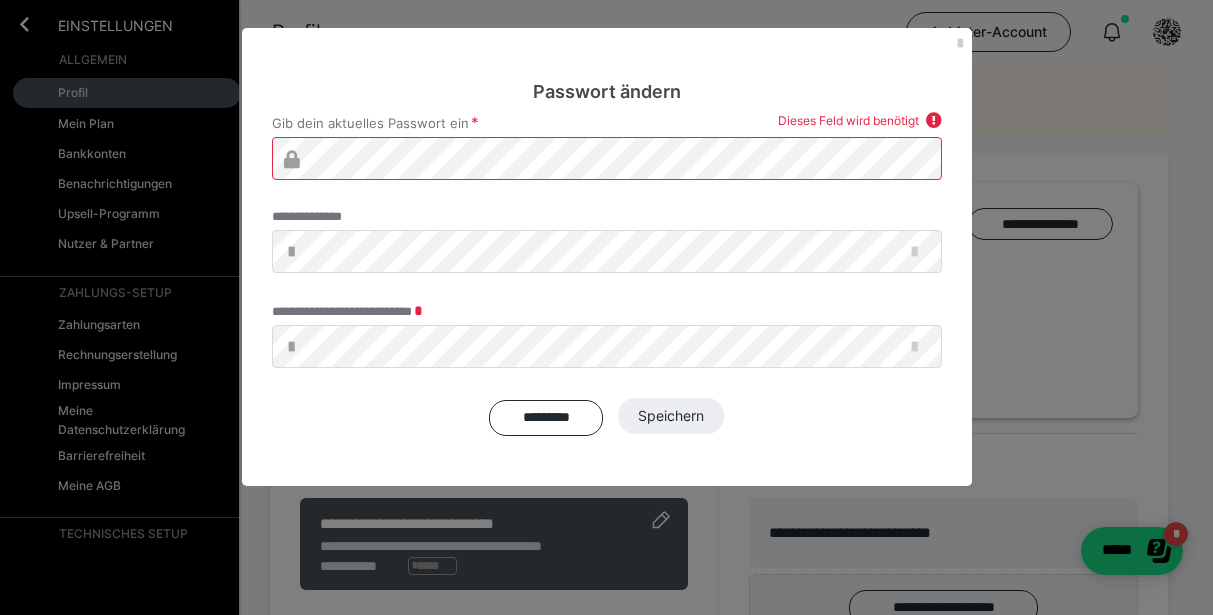 click at bounding box center (942, 158) 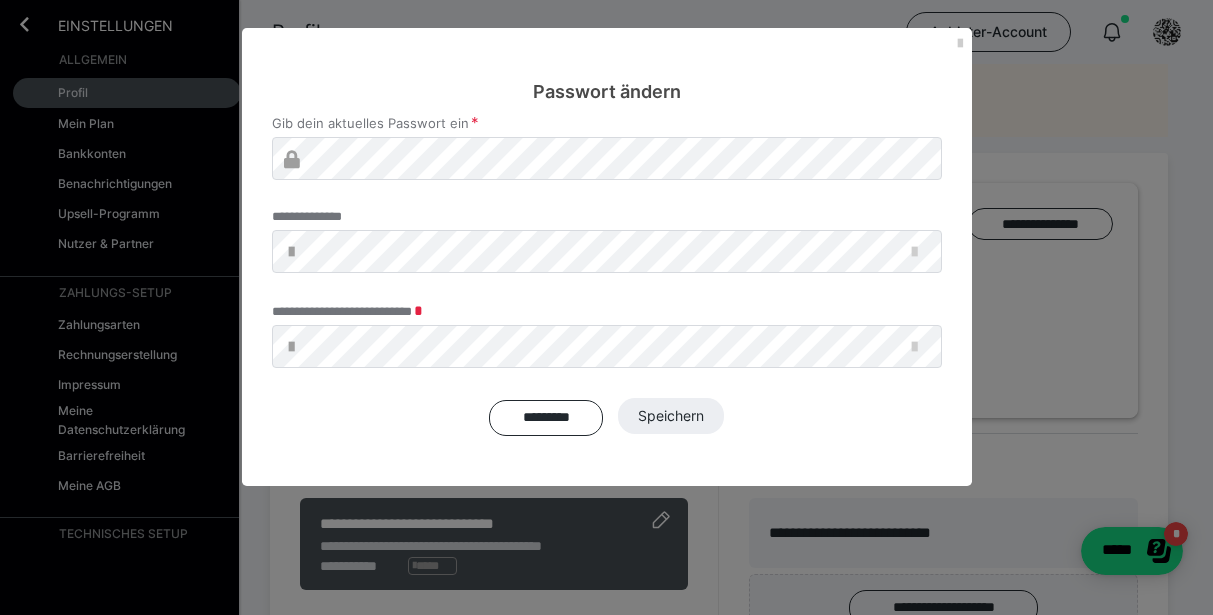 click on "**********" at bounding box center [607, 295] 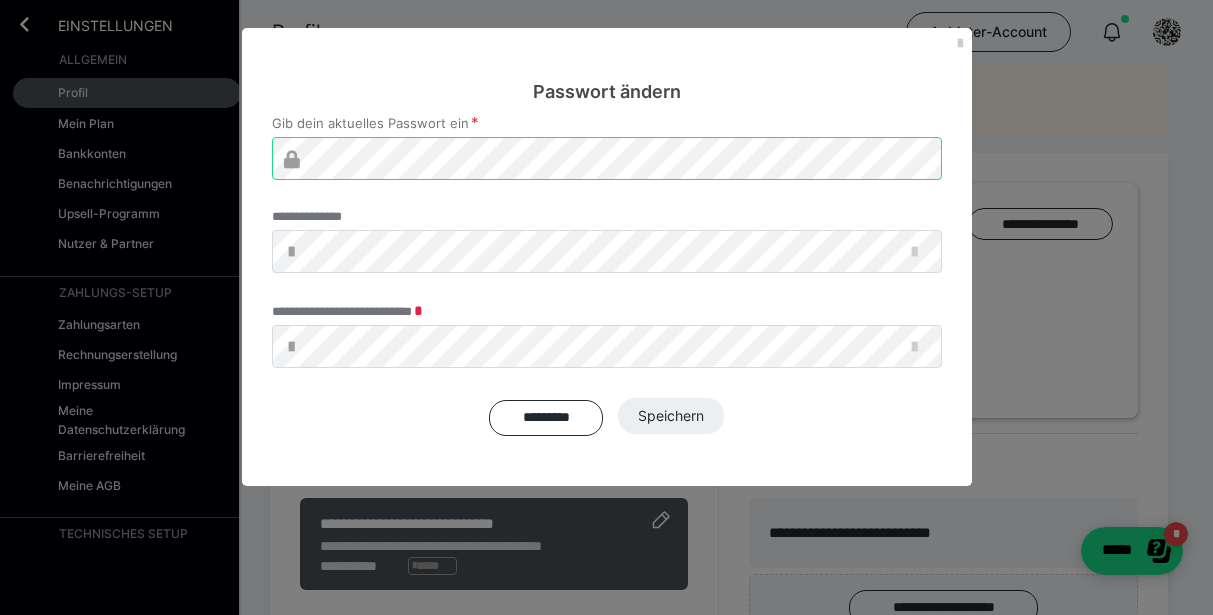 scroll, scrollTop: 1, scrollLeft: 0, axis: vertical 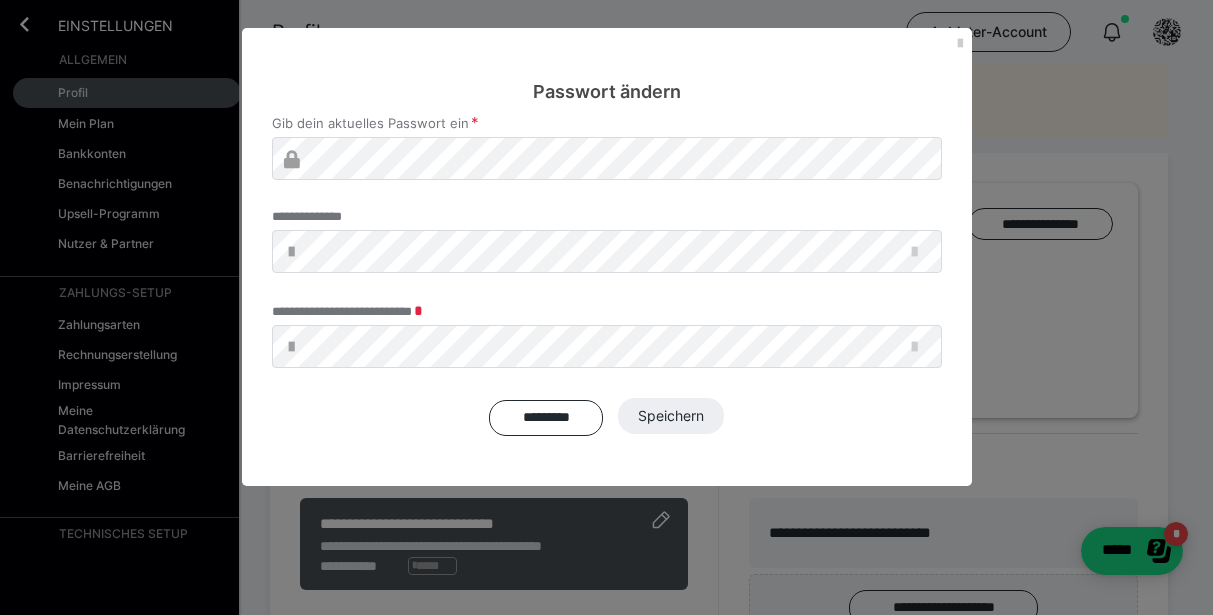 click on "**********" at bounding box center (606, 307) 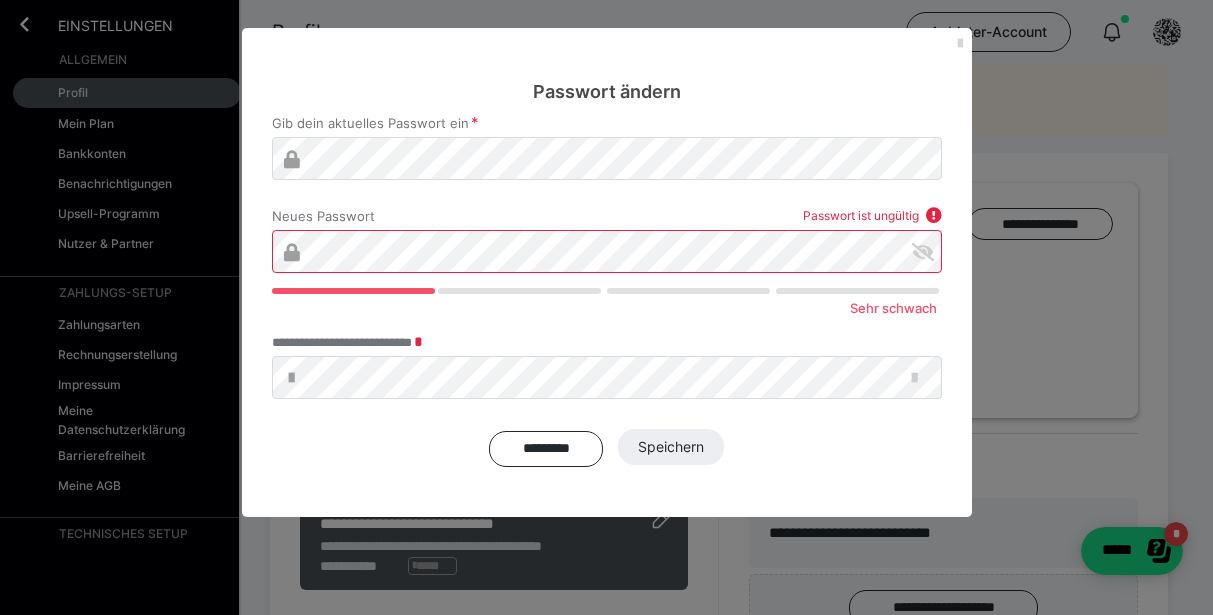 click at bounding box center (960, 44) 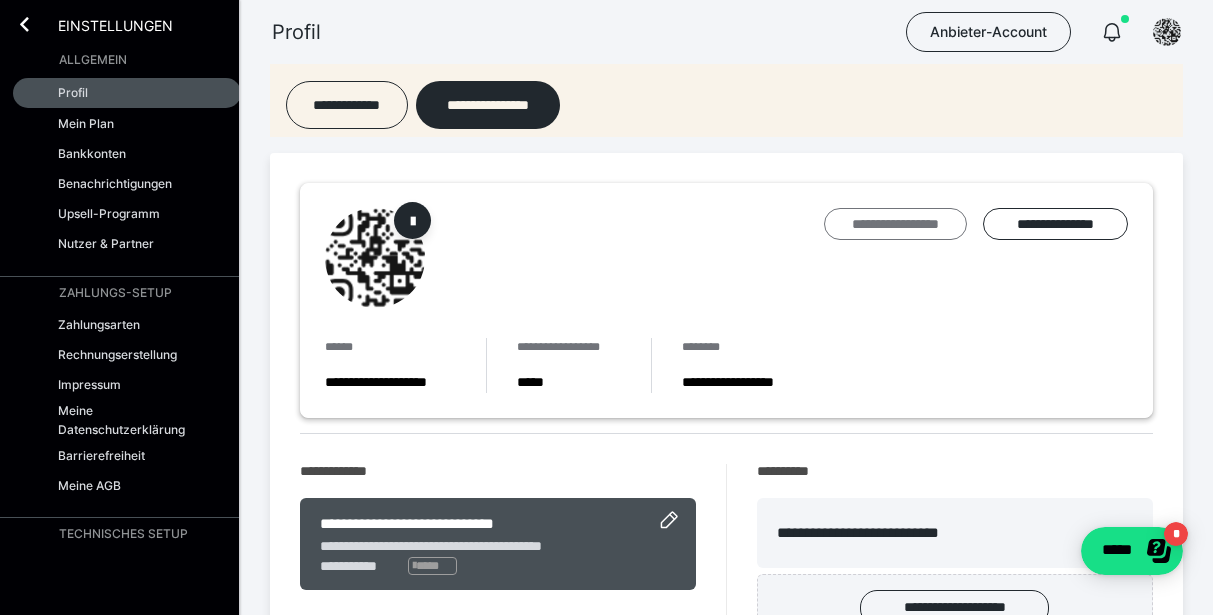click on "**********" at bounding box center [895, 224] 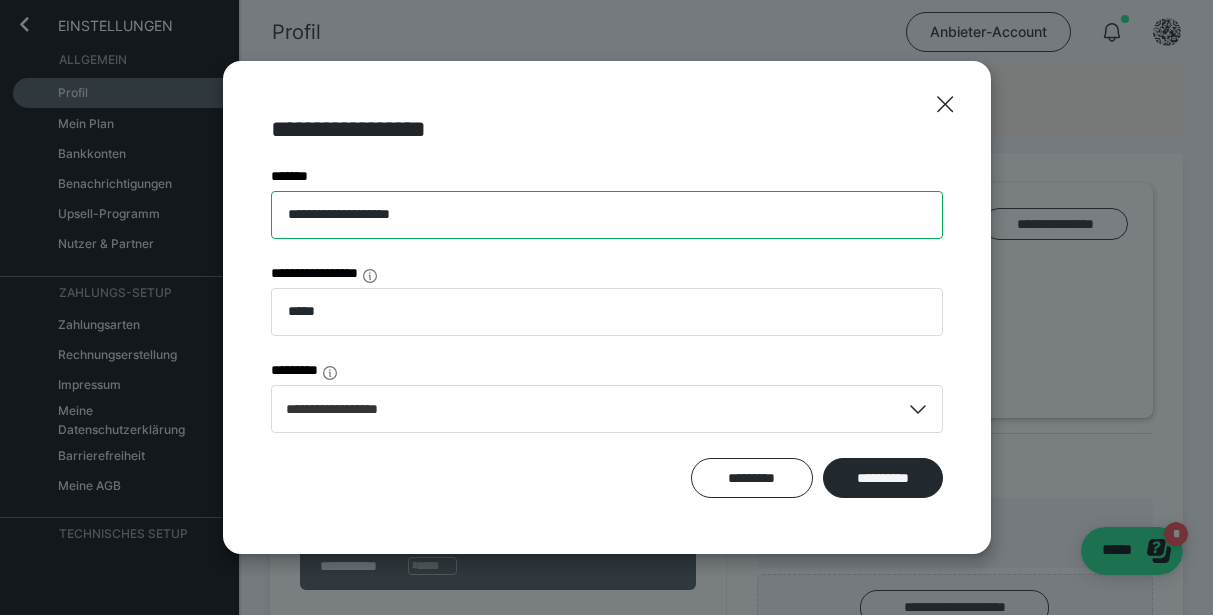 drag, startPoint x: 474, startPoint y: 214, endPoint x: 190, endPoint y: 214, distance: 284 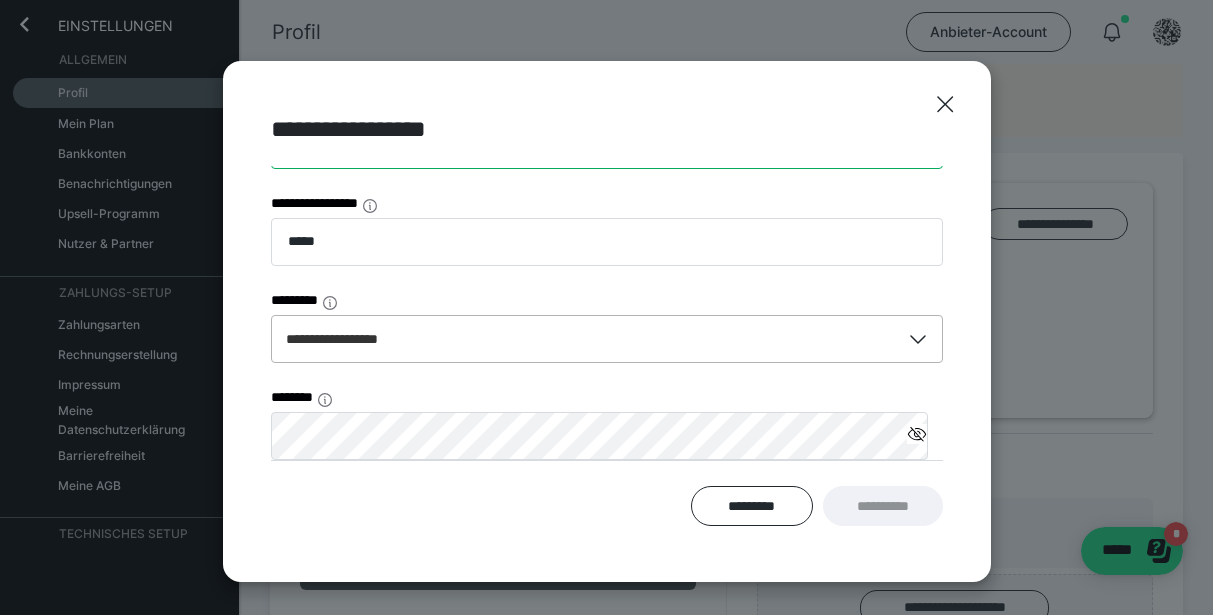 scroll, scrollTop: 70, scrollLeft: 0, axis: vertical 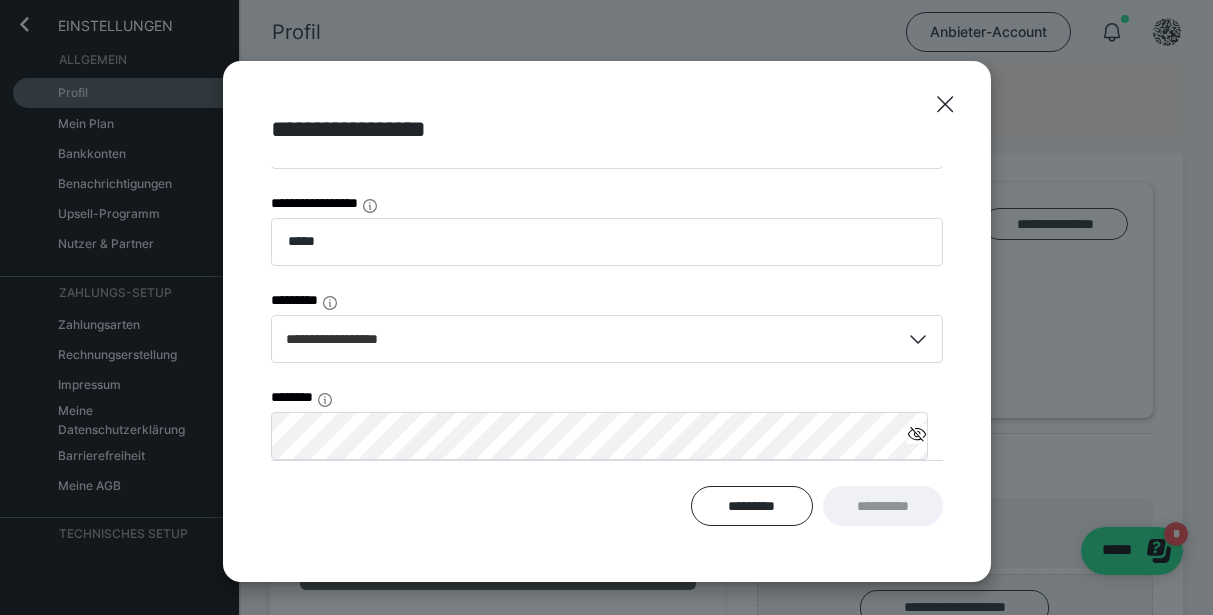 click at bounding box center (607, 460) 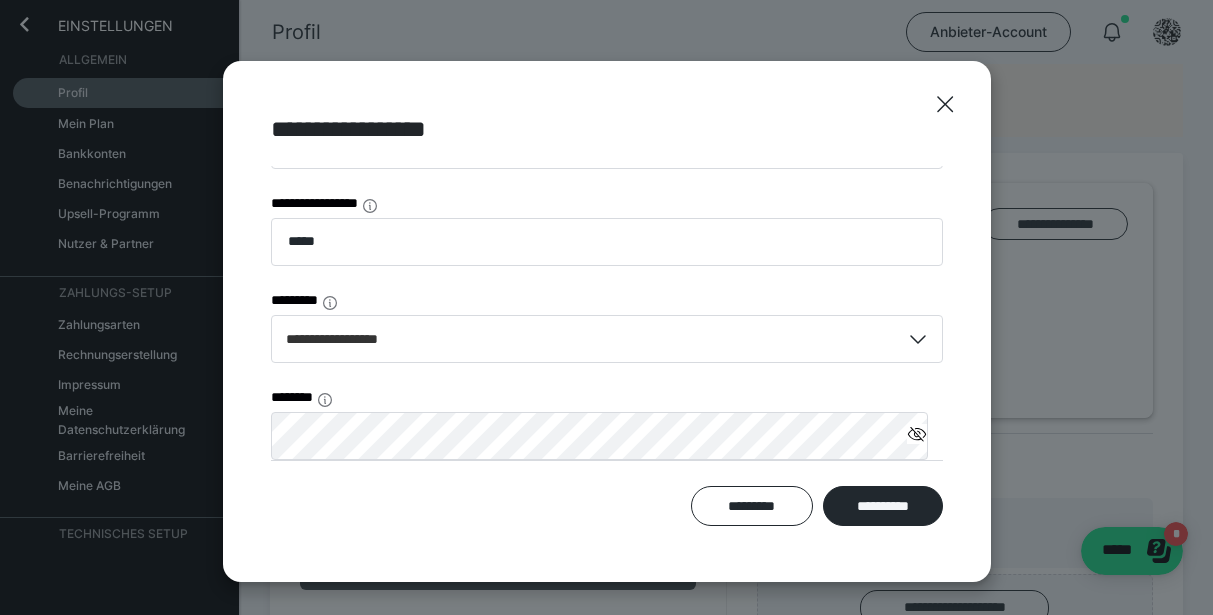 click at bounding box center [607, 526] 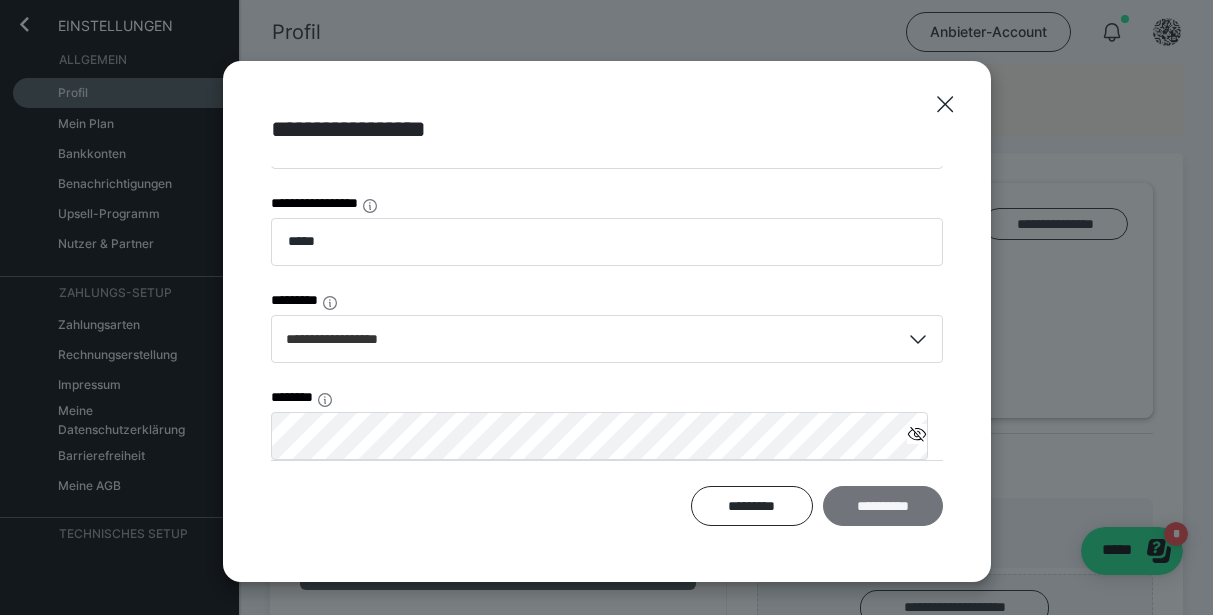 click on "**********" at bounding box center [883, 506] 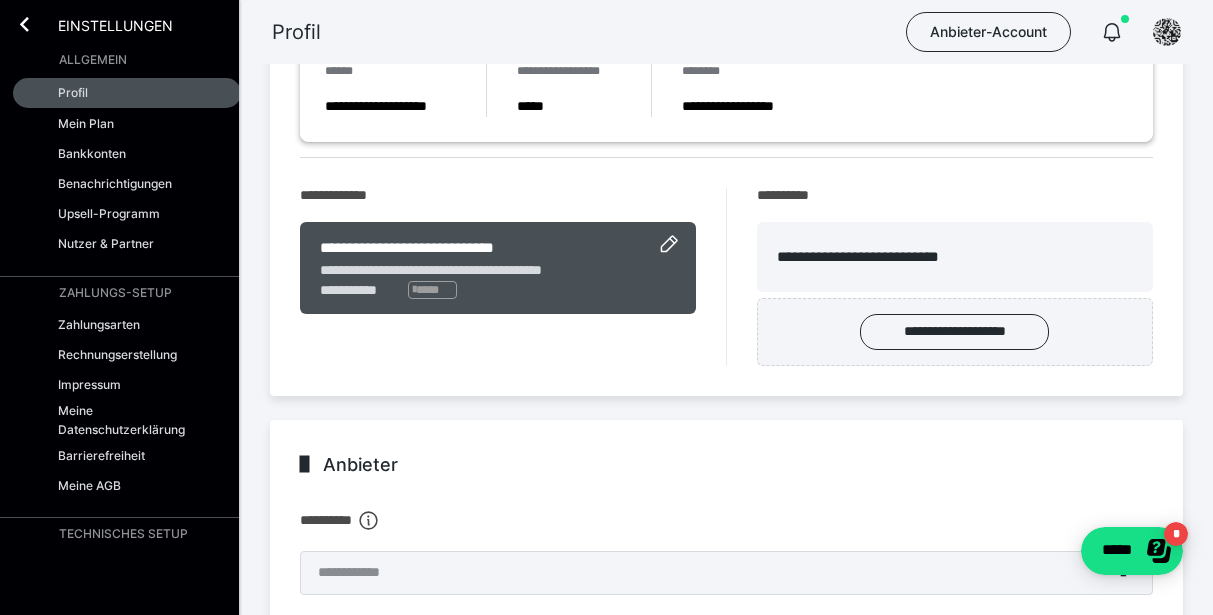 scroll, scrollTop: 426, scrollLeft: 0, axis: vertical 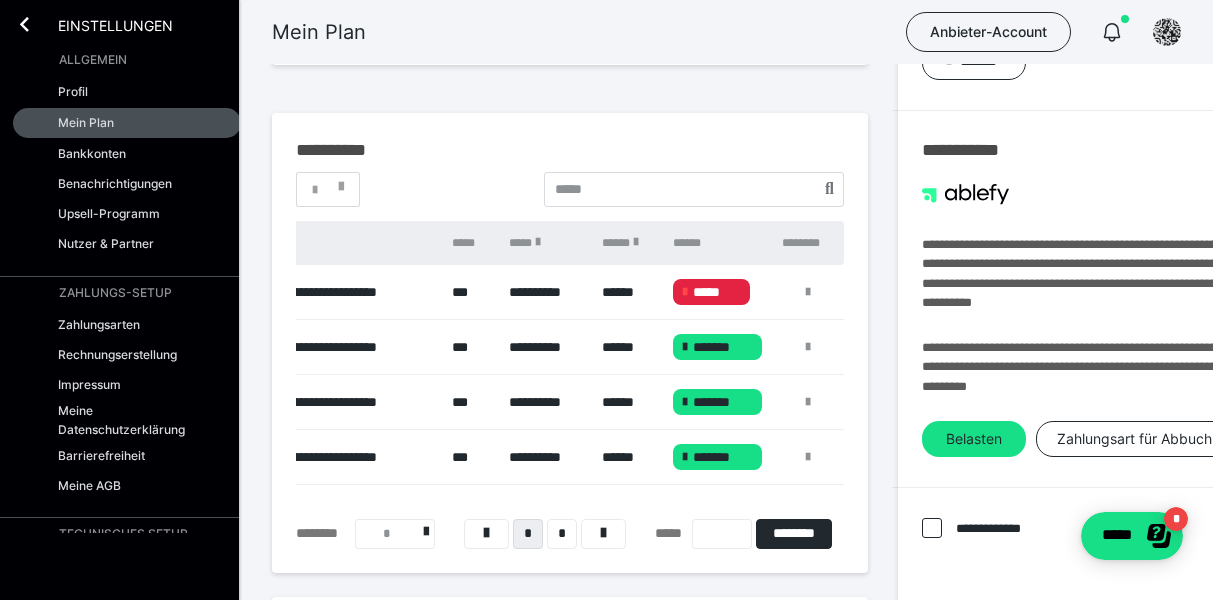click on "******" at bounding box center (627, 292) 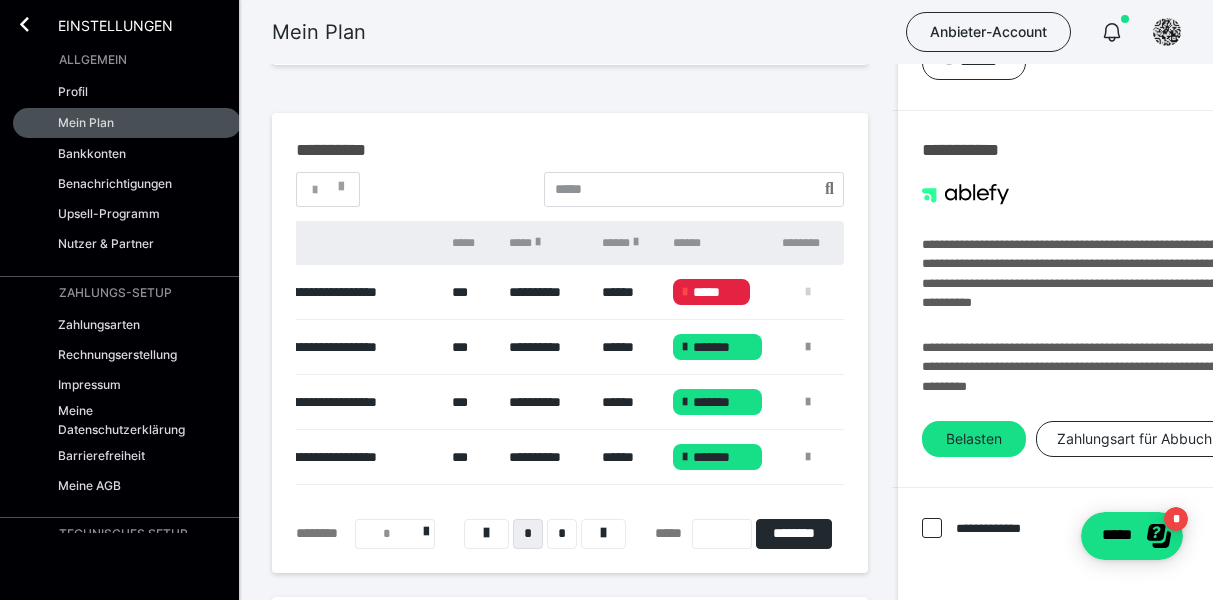 click at bounding box center [808, 292] 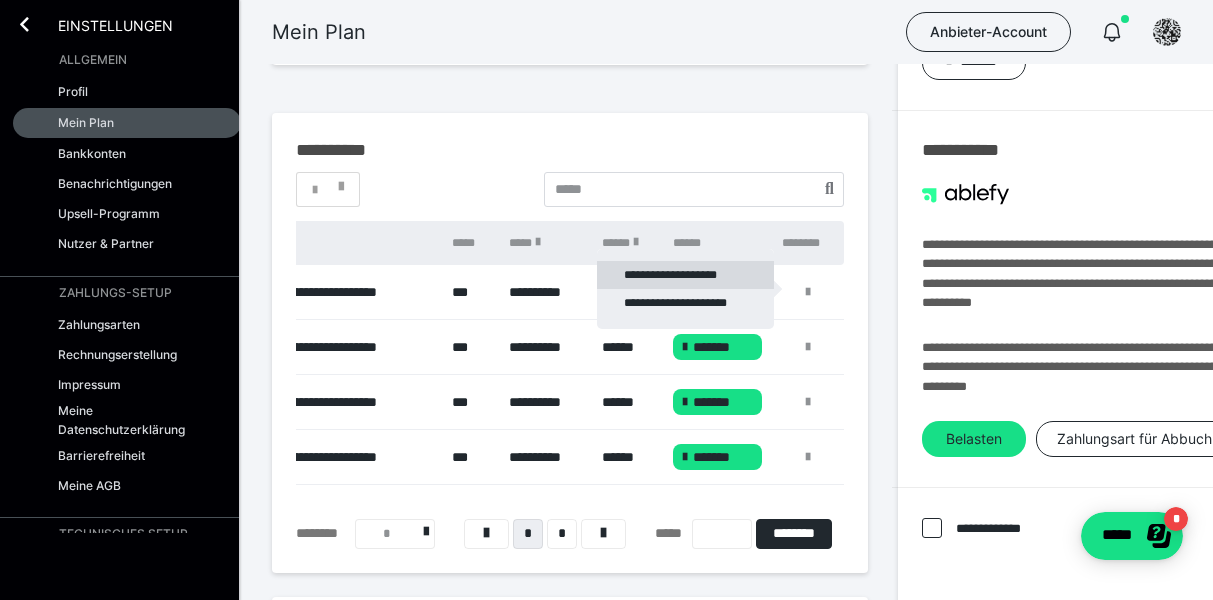click on "**********" at bounding box center [685, 275] 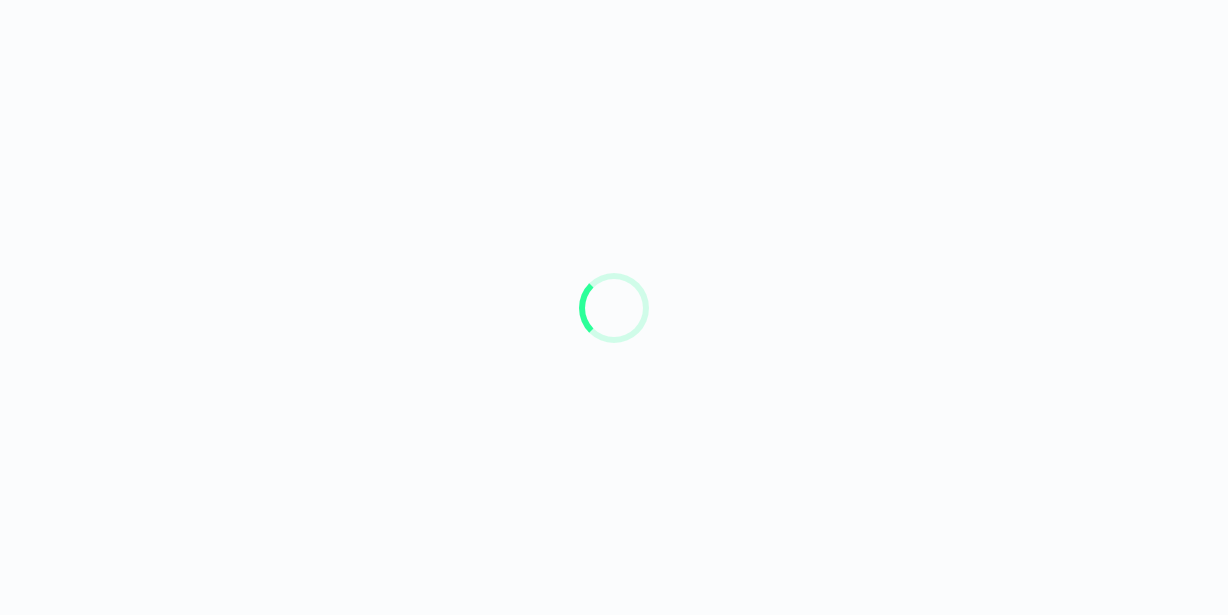 scroll, scrollTop: 0, scrollLeft: 0, axis: both 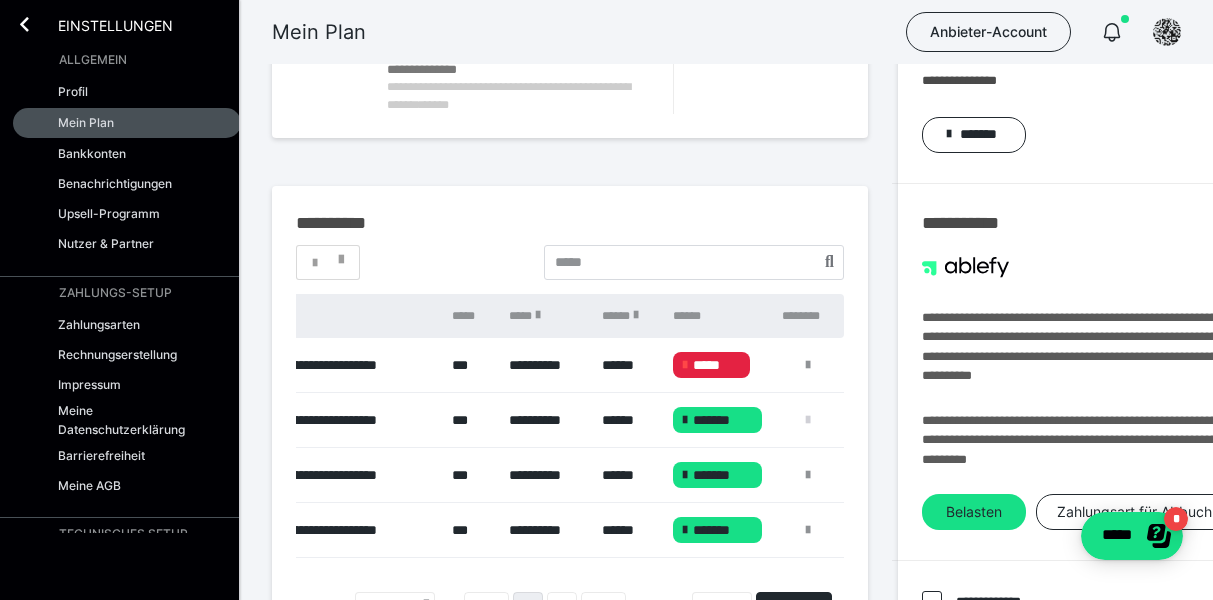 click at bounding box center [808, 420] 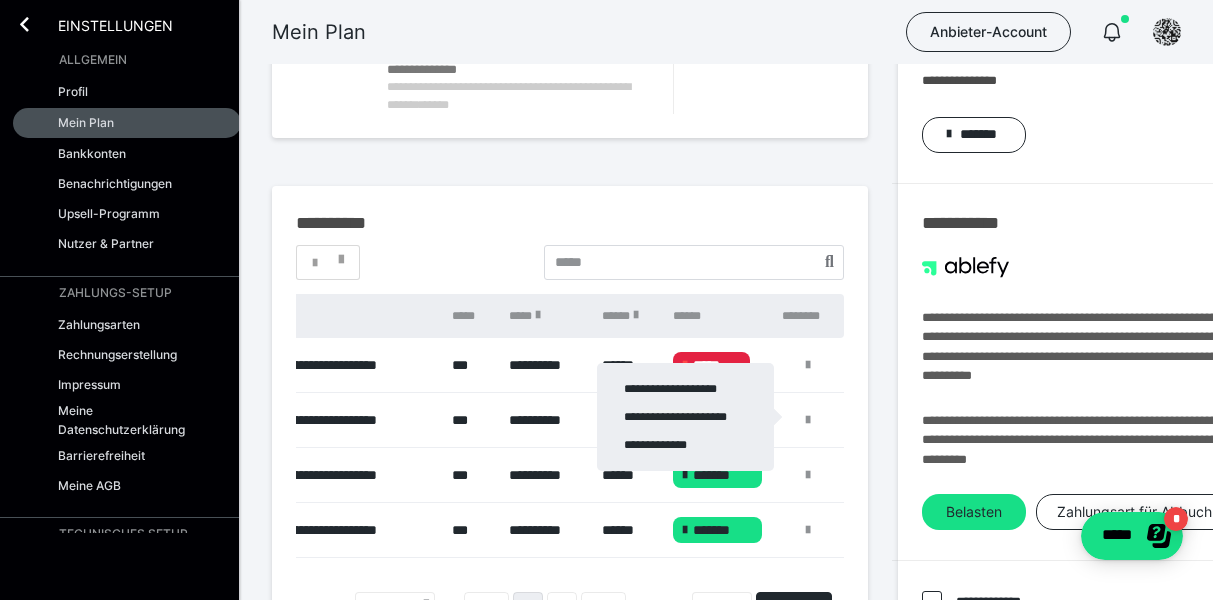 click at bounding box center [606, 300] 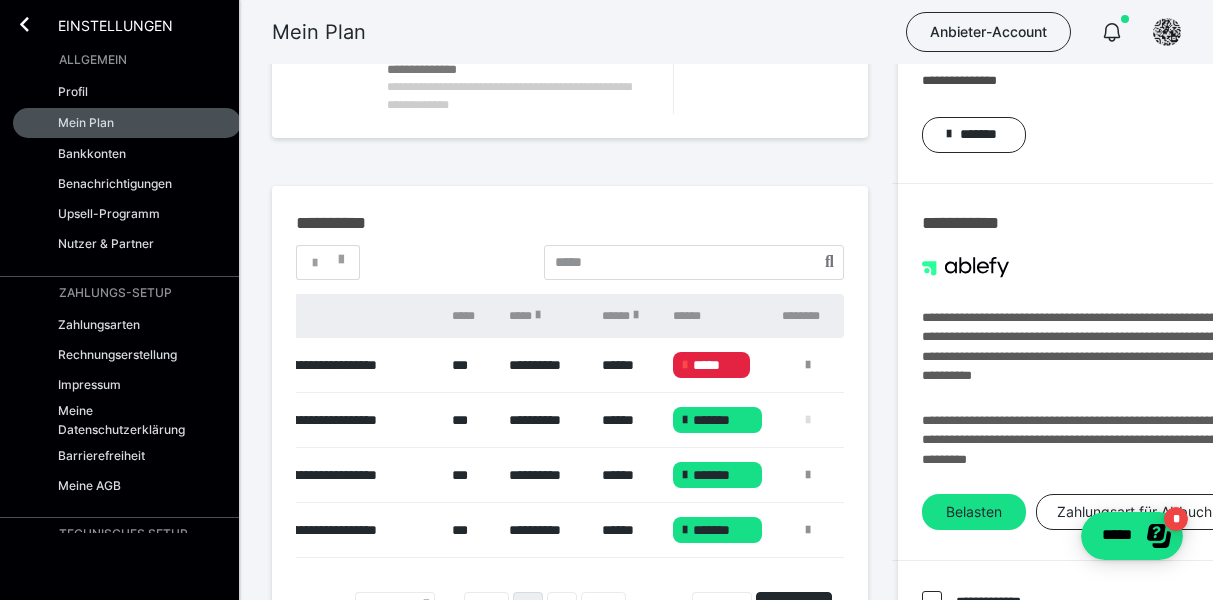 click at bounding box center (808, 420) 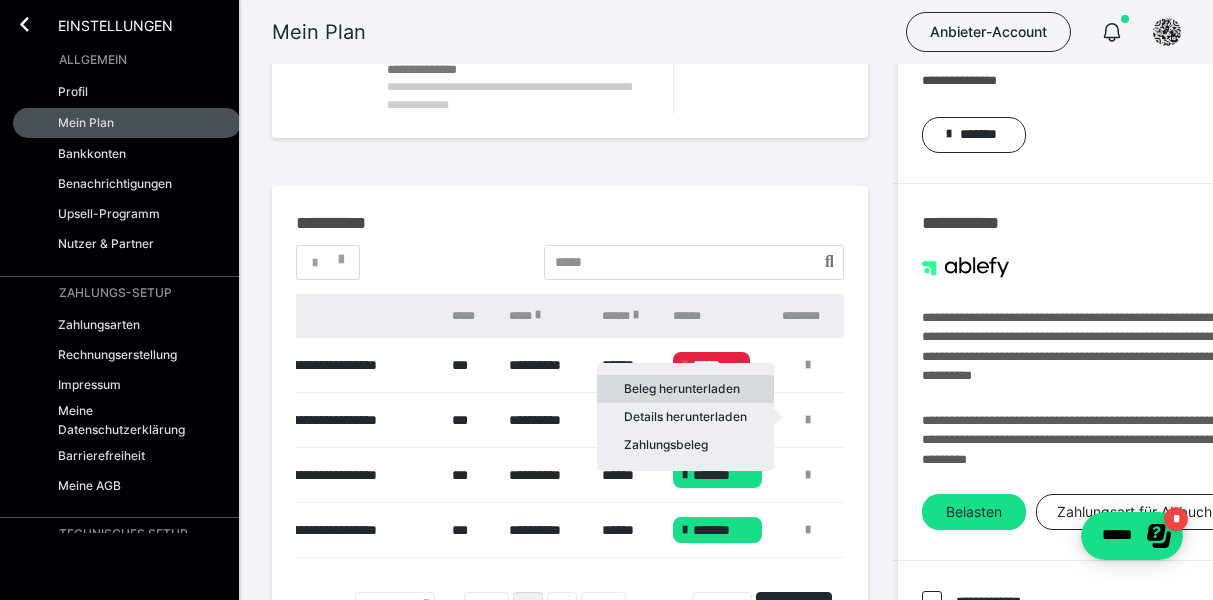click on "Beleg herunterladen" at bounding box center (685, 389) 